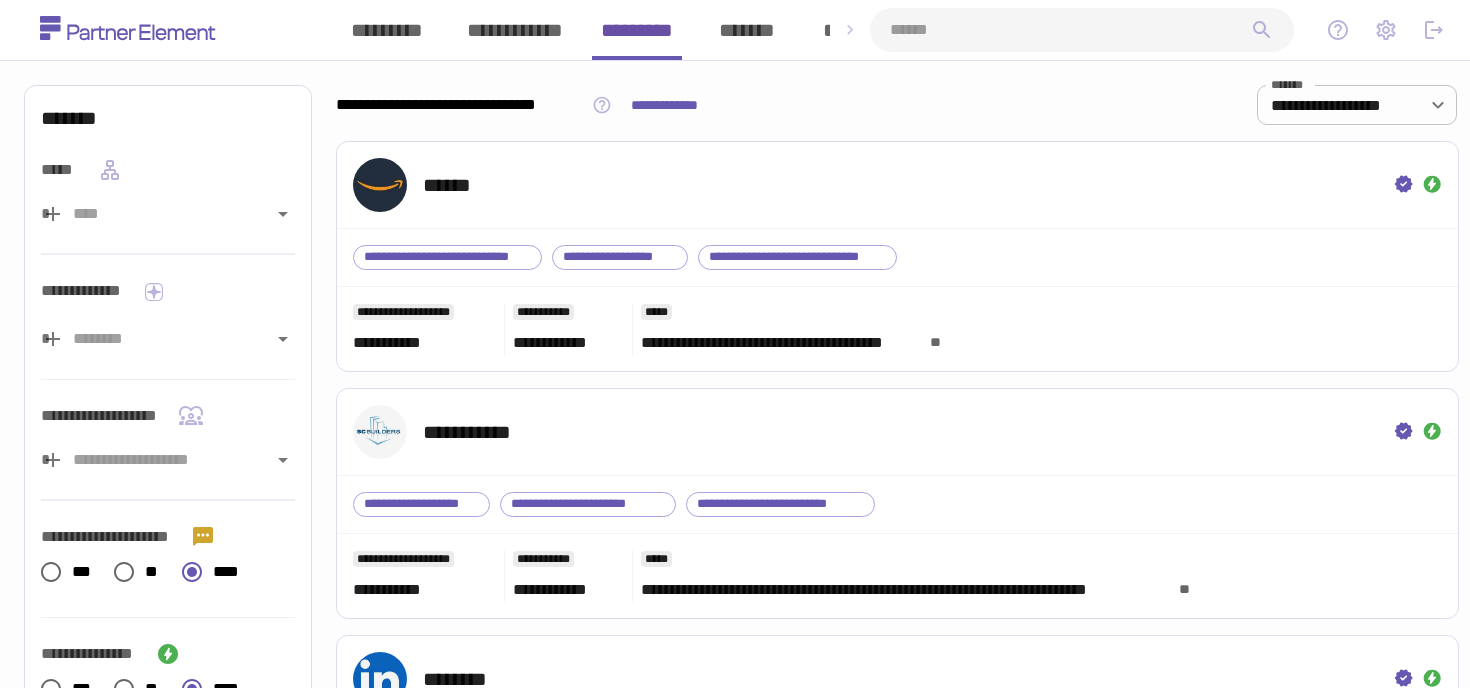 scroll, scrollTop: 0, scrollLeft: 0, axis: both 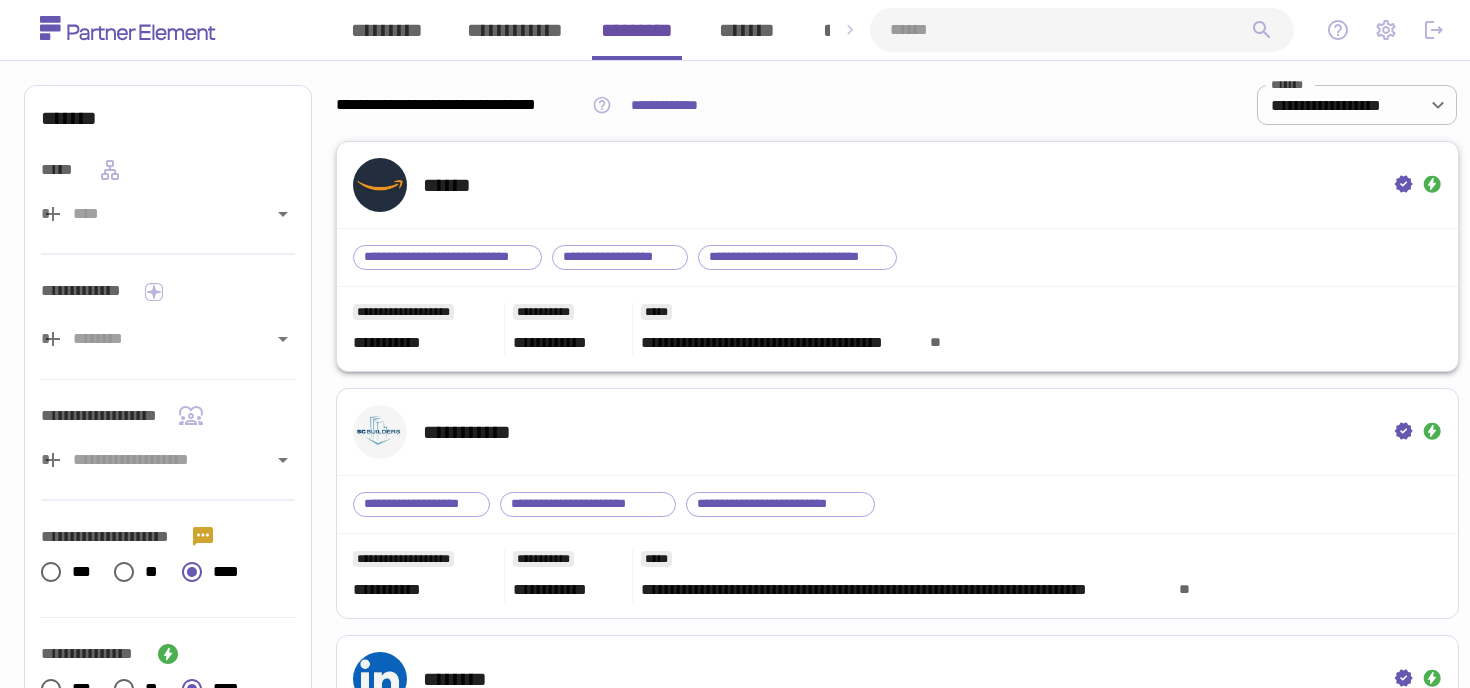 click on "******" at bounding box center (897, 185) 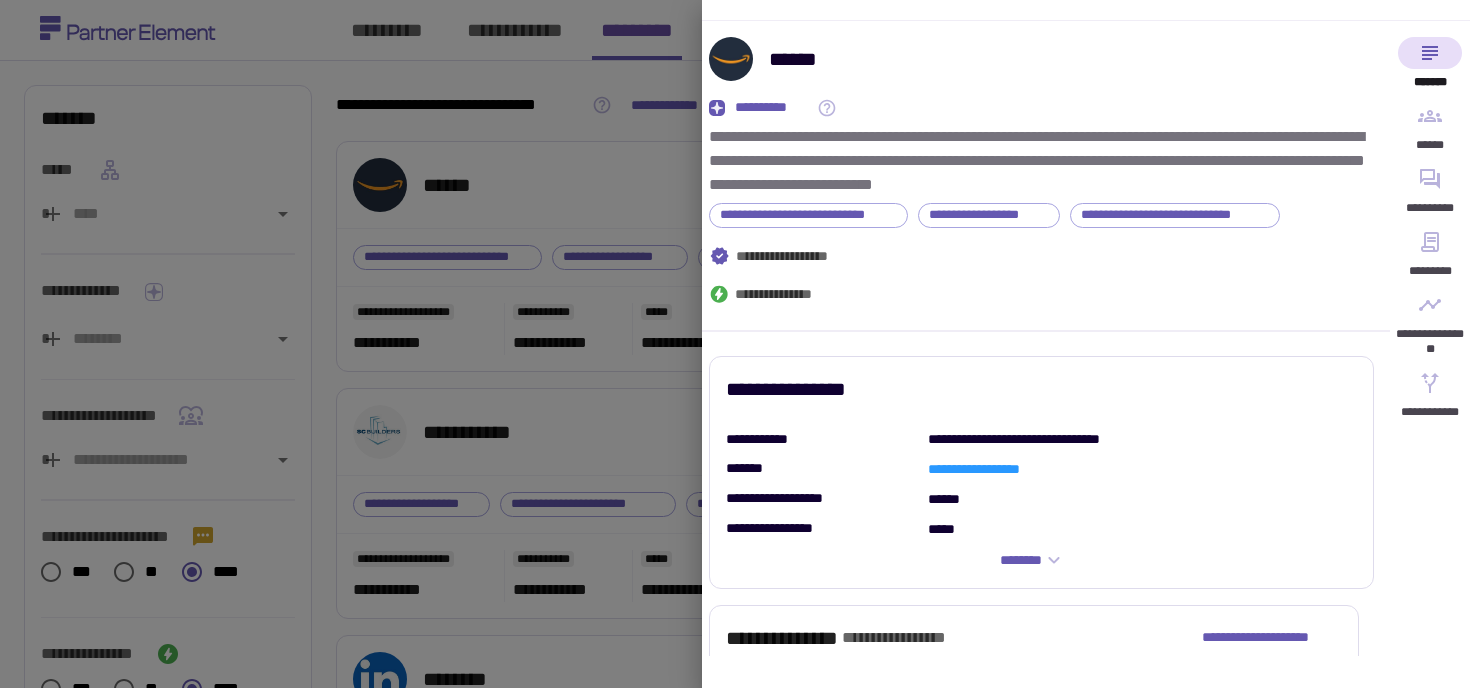 scroll, scrollTop: 0, scrollLeft: 0, axis: both 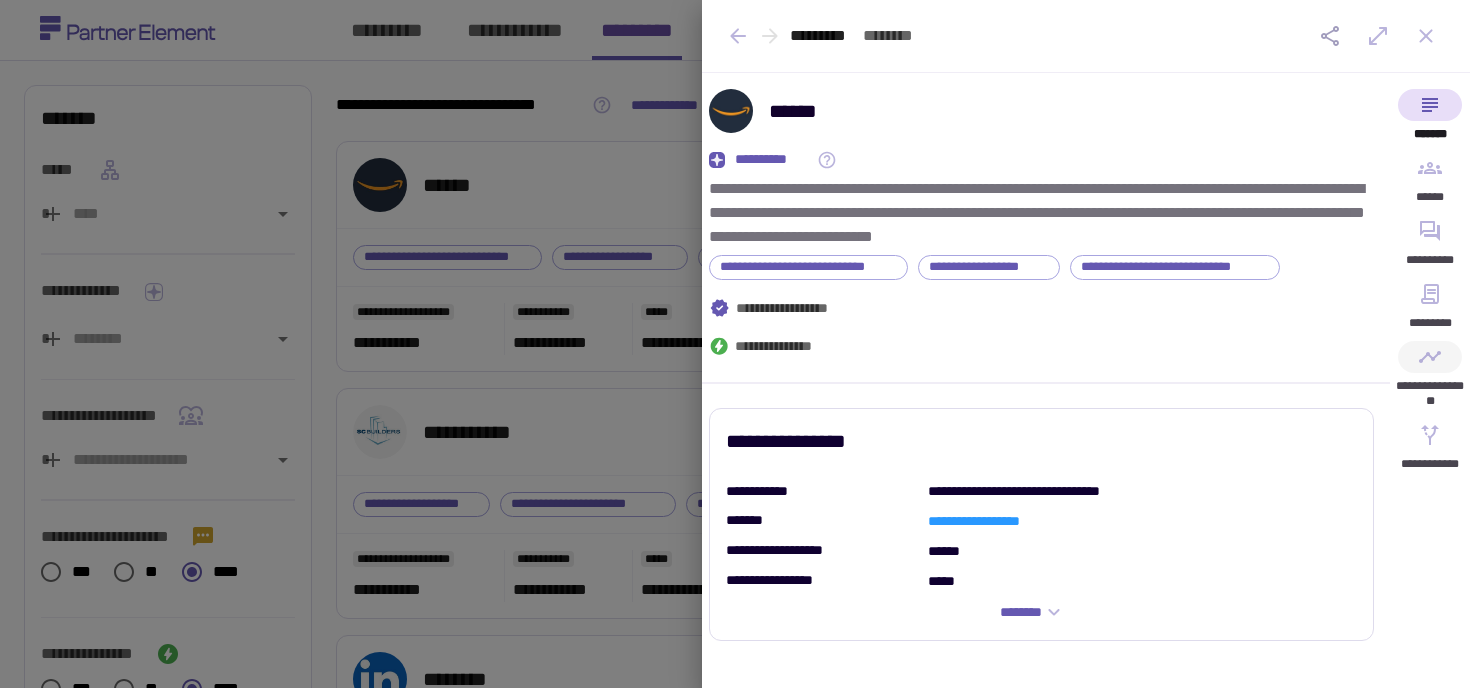 click on "**********" at bounding box center [1430, 380] 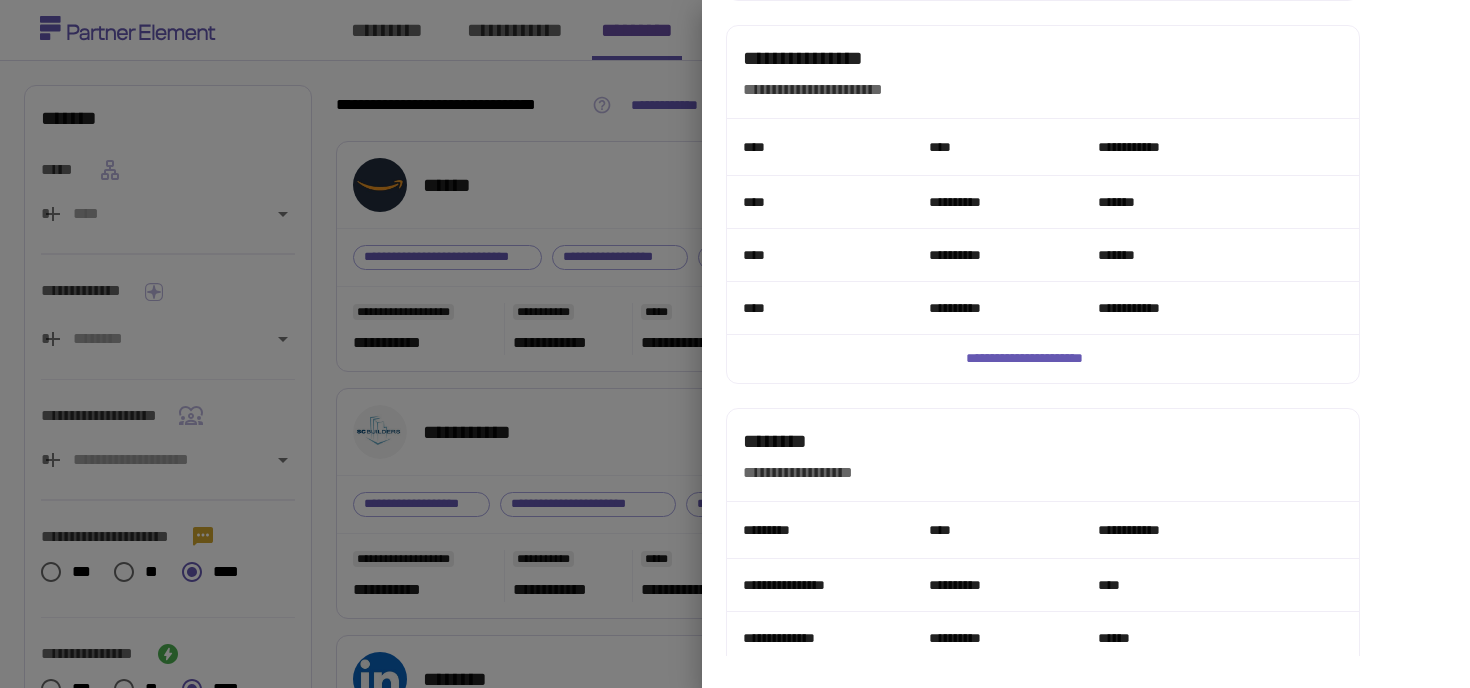 scroll, scrollTop: 2482, scrollLeft: 0, axis: vertical 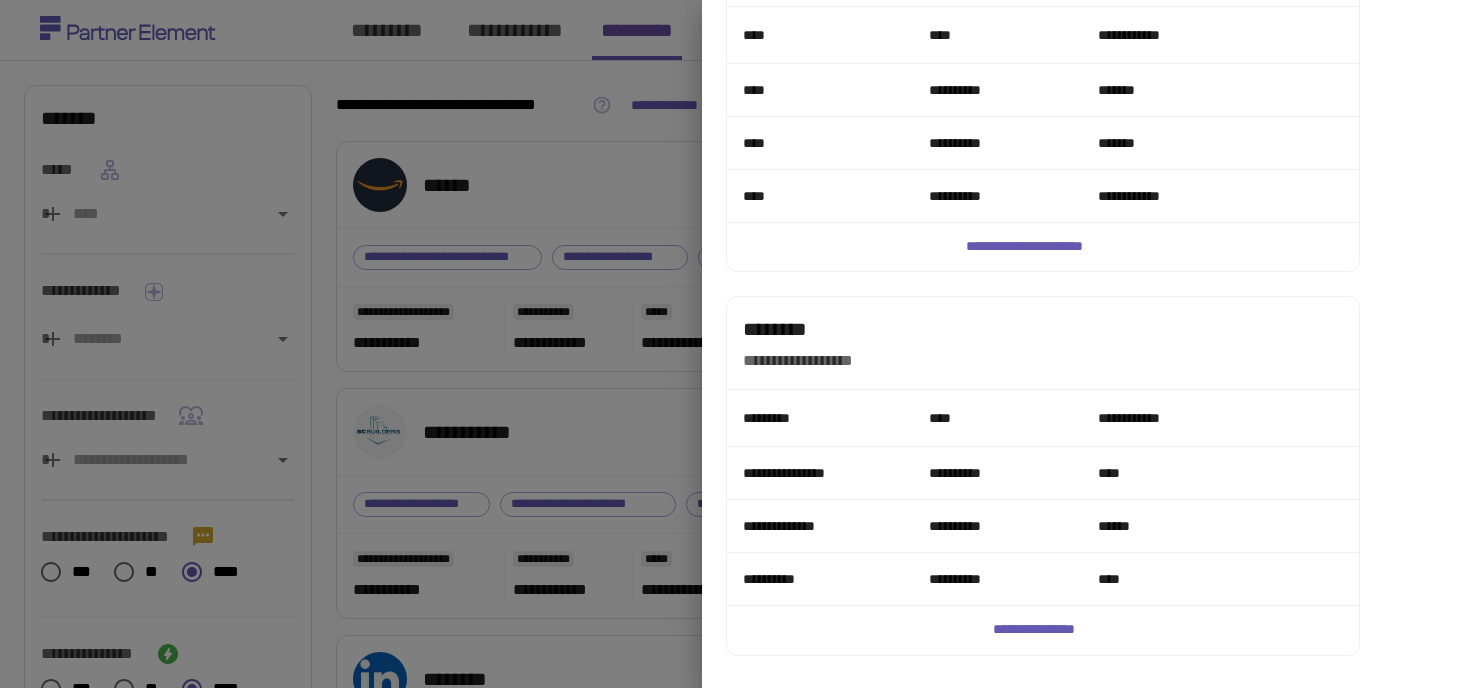 type 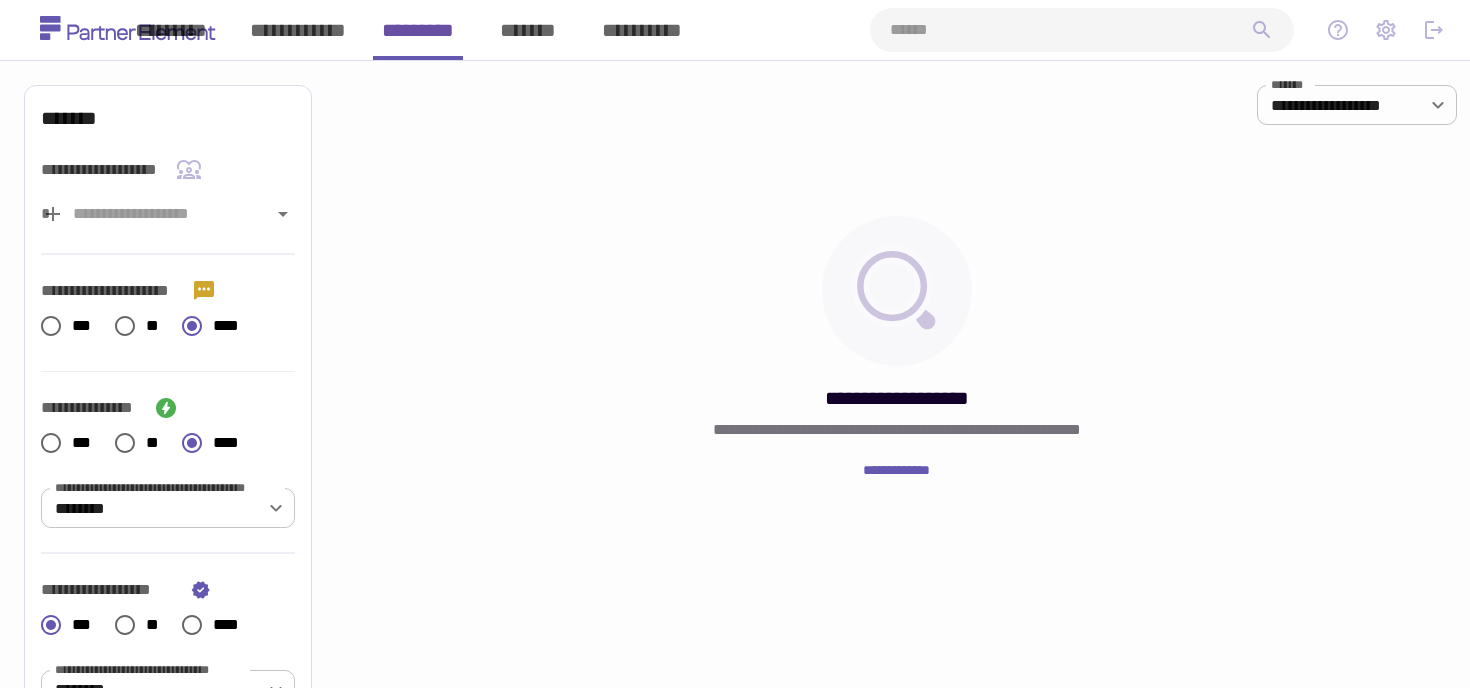 scroll, scrollTop: 0, scrollLeft: 0, axis: both 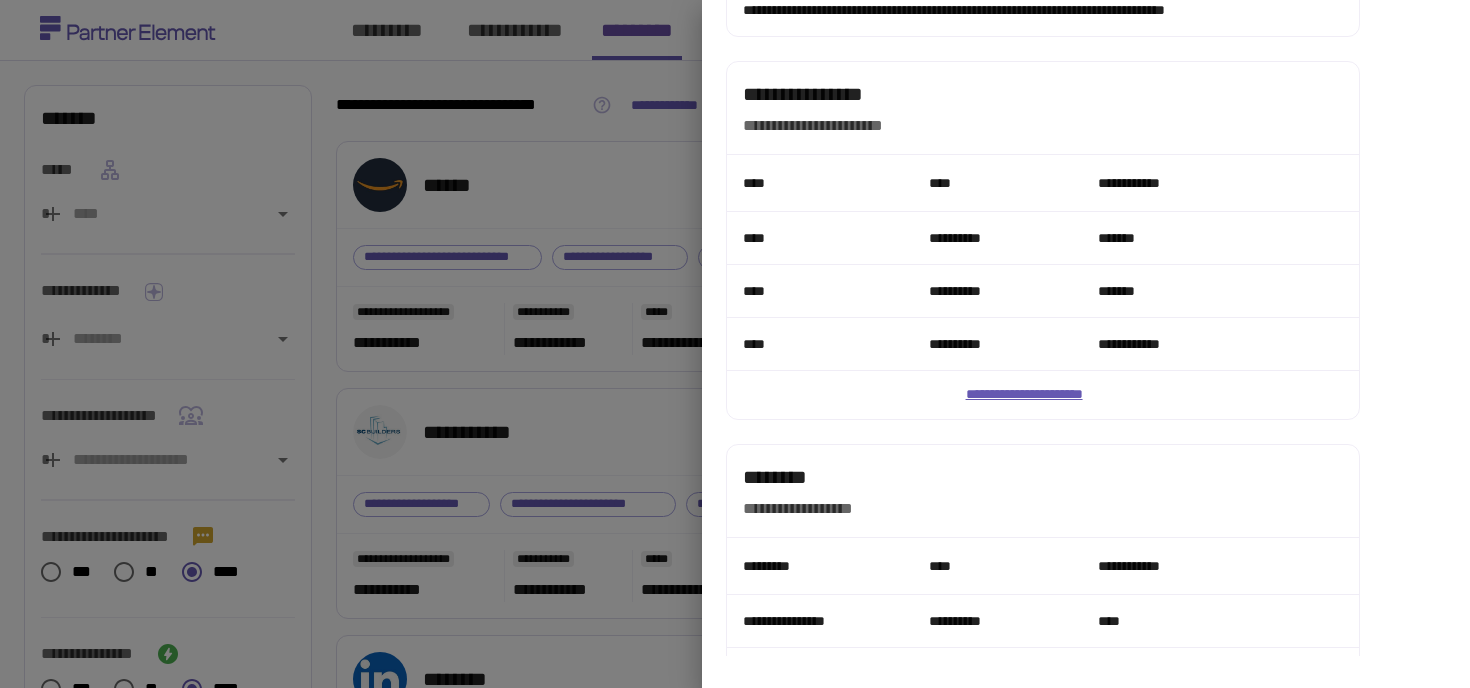 click on "**********" at bounding box center [1043, 395] 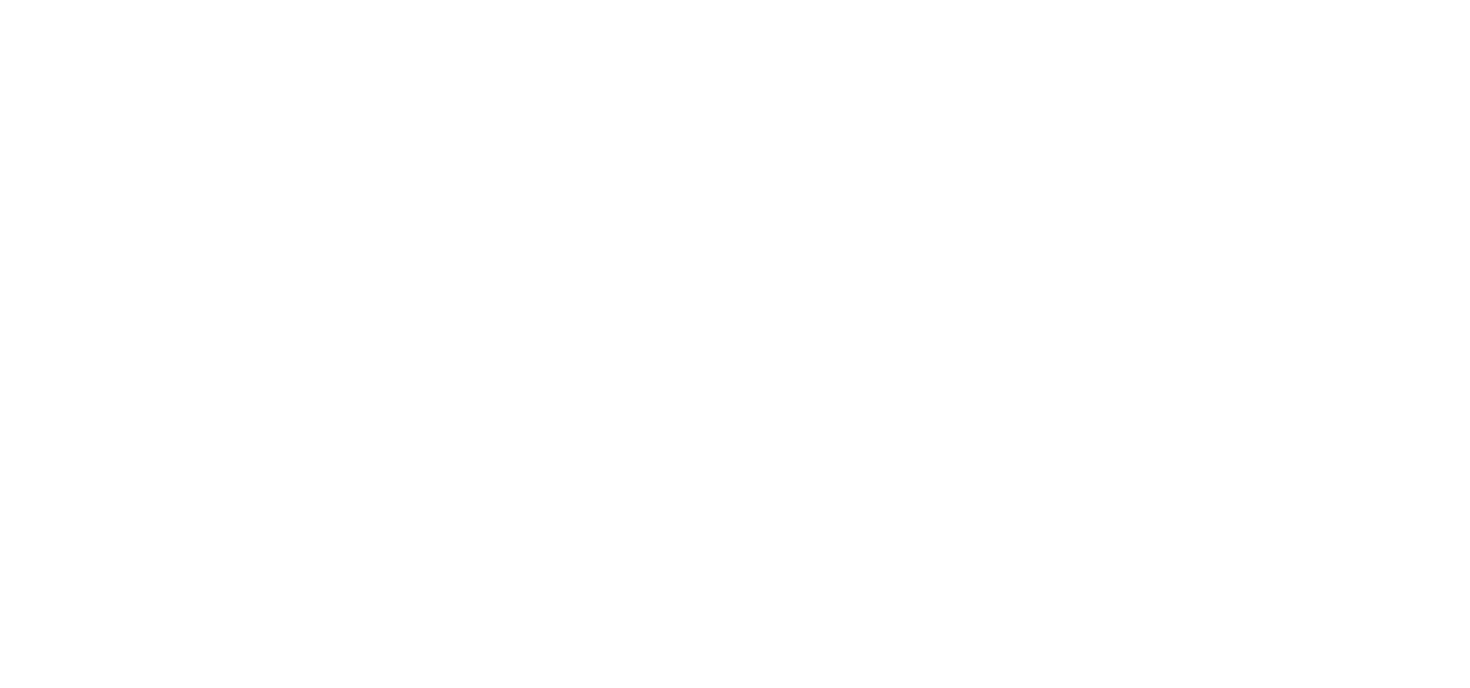 scroll, scrollTop: 0, scrollLeft: 0, axis: both 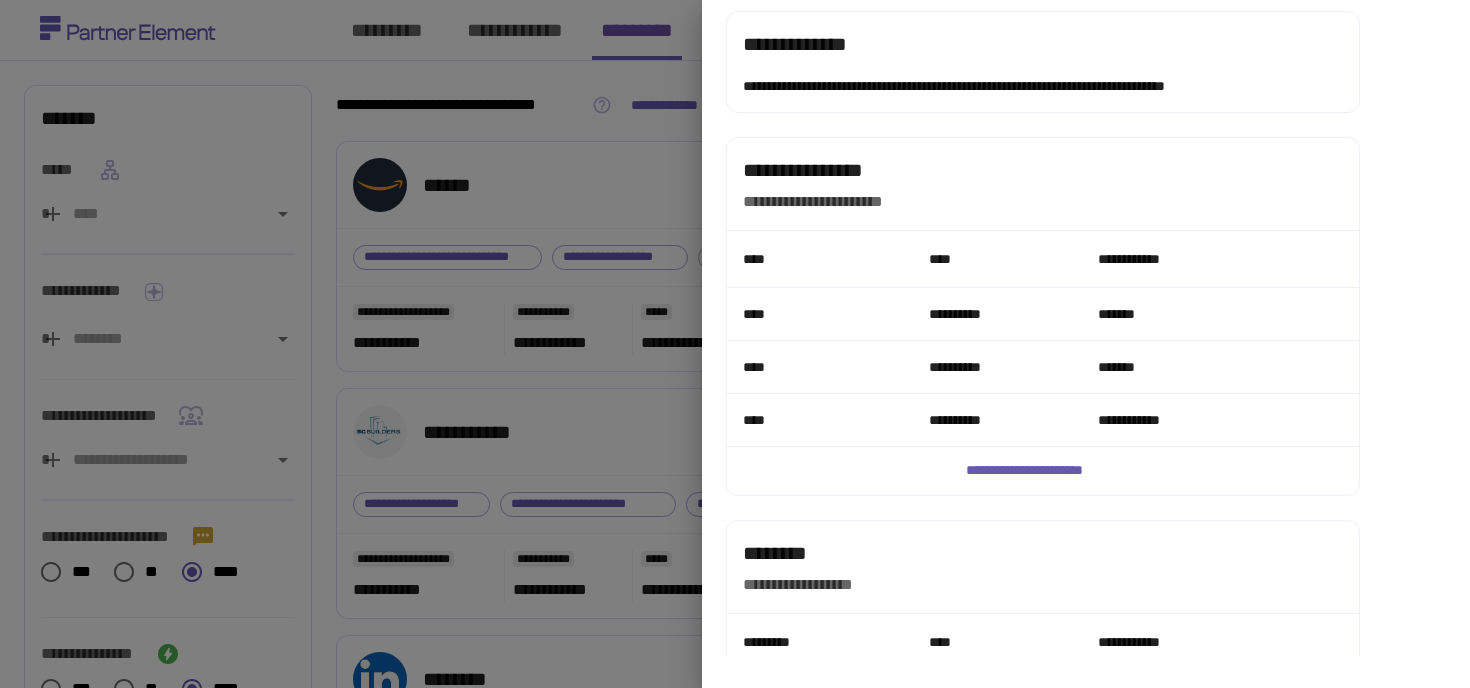 click at bounding box center [735, 344] 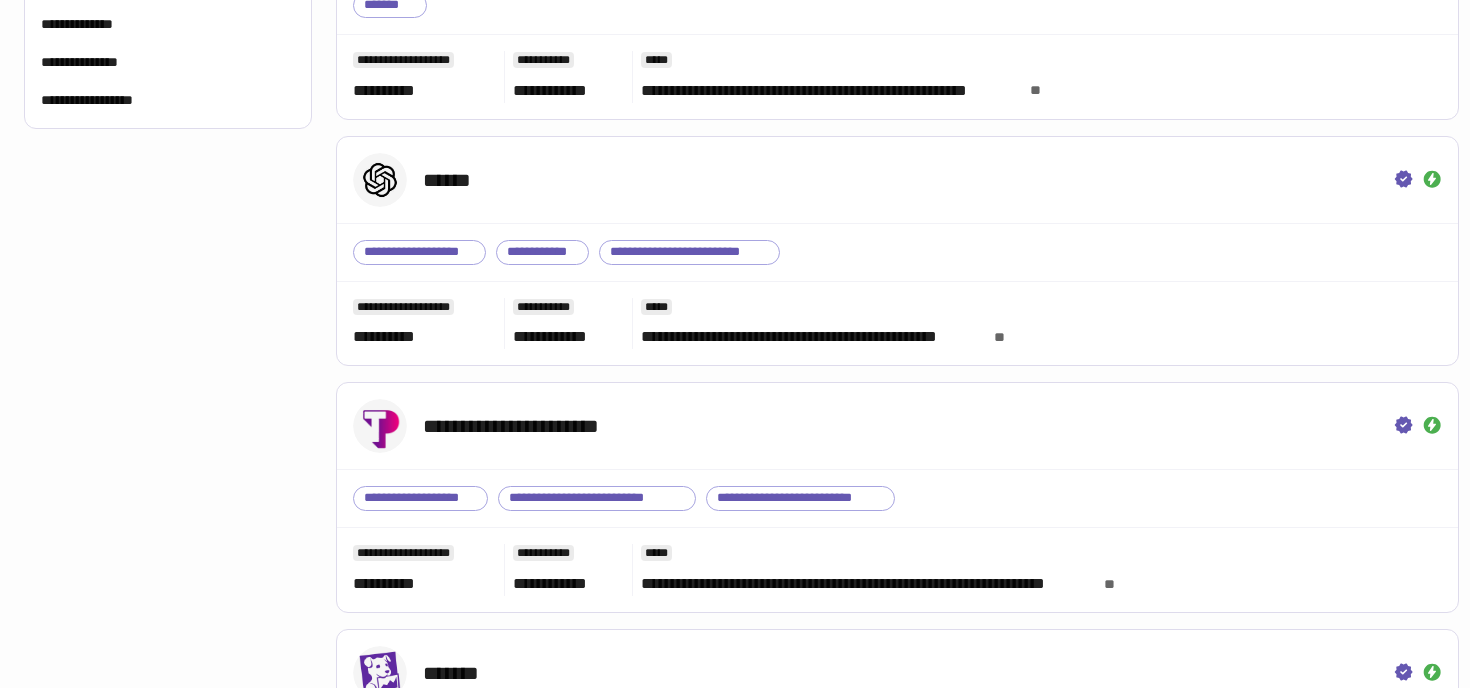 scroll, scrollTop: 1251, scrollLeft: 0, axis: vertical 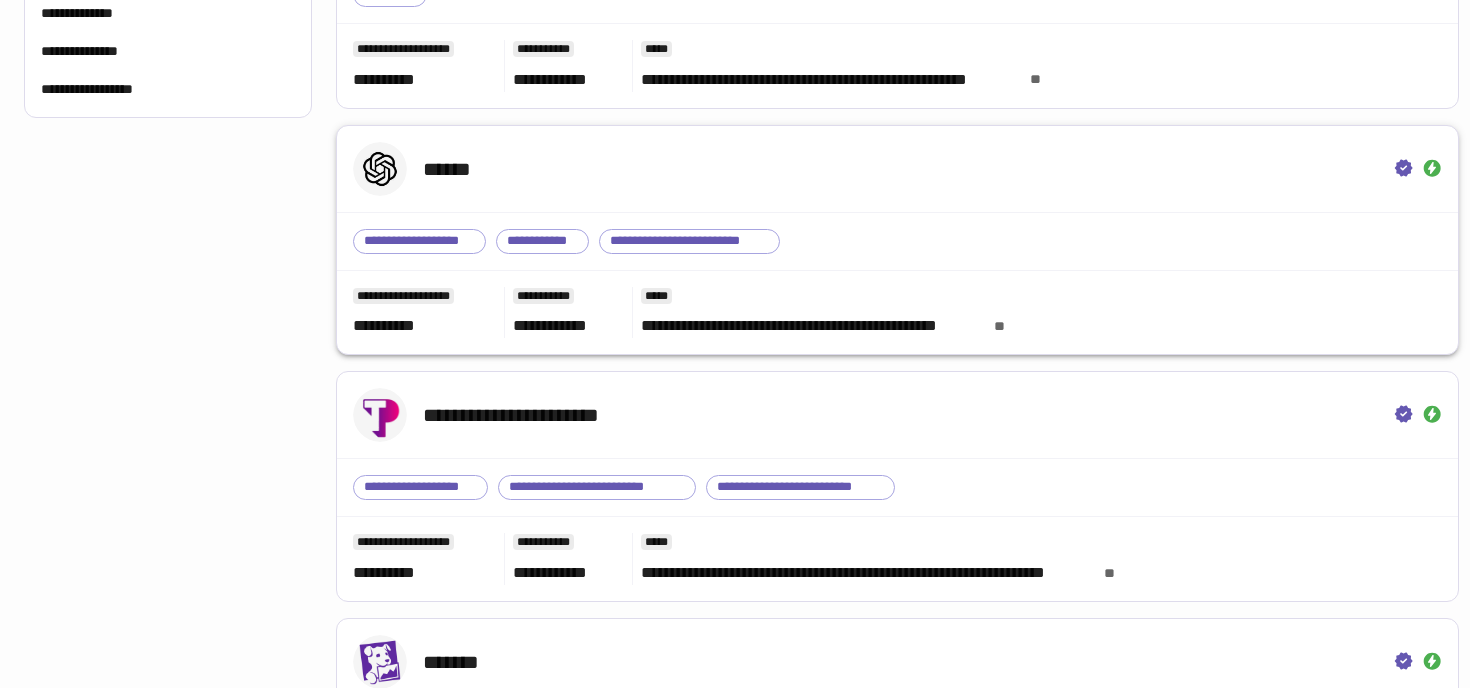 click on "*****" at bounding box center (1037, 297) 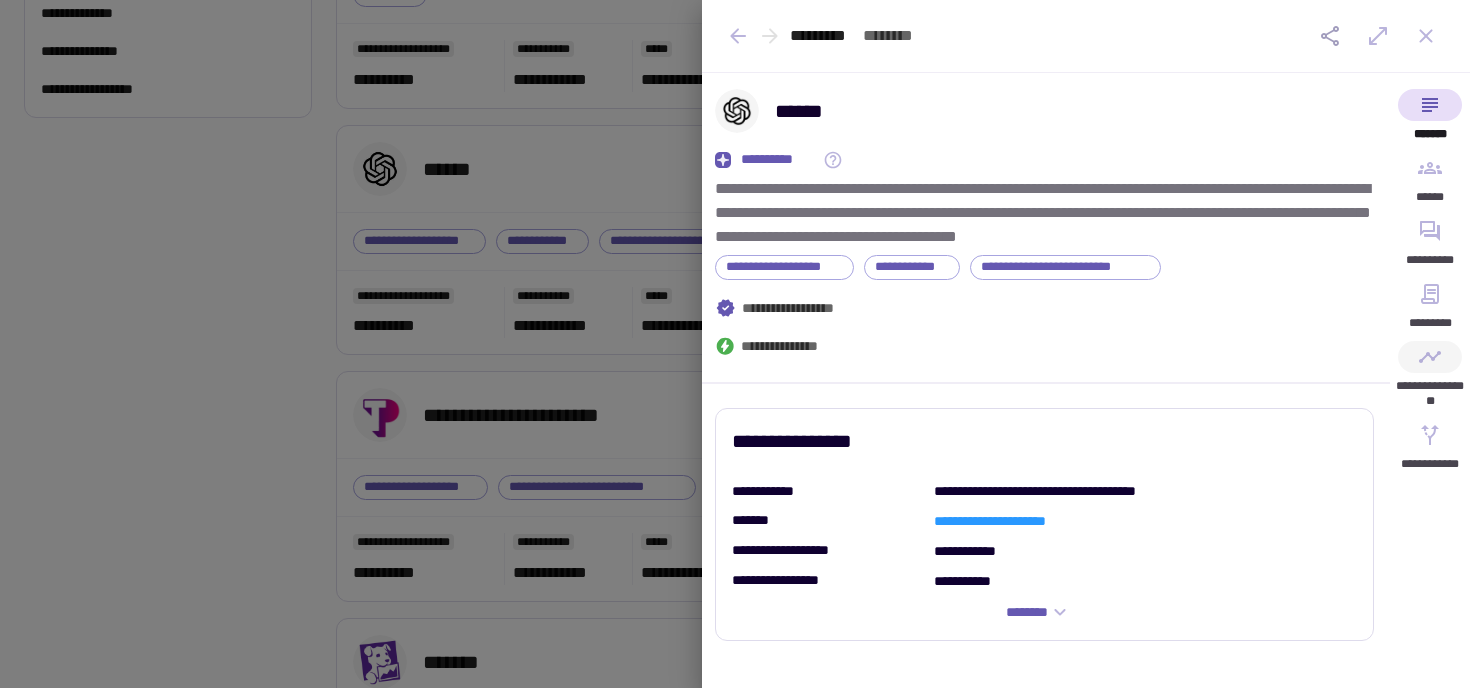 click 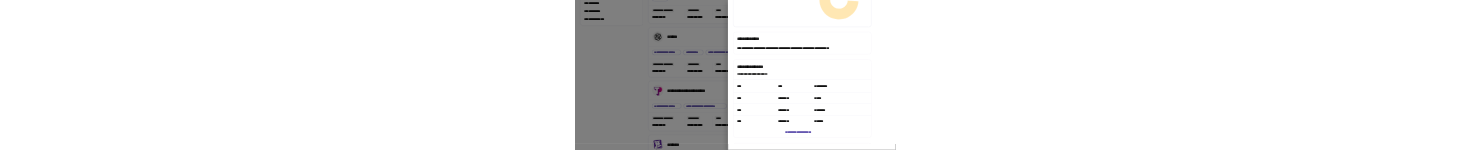 scroll, scrollTop: 1933, scrollLeft: 0, axis: vertical 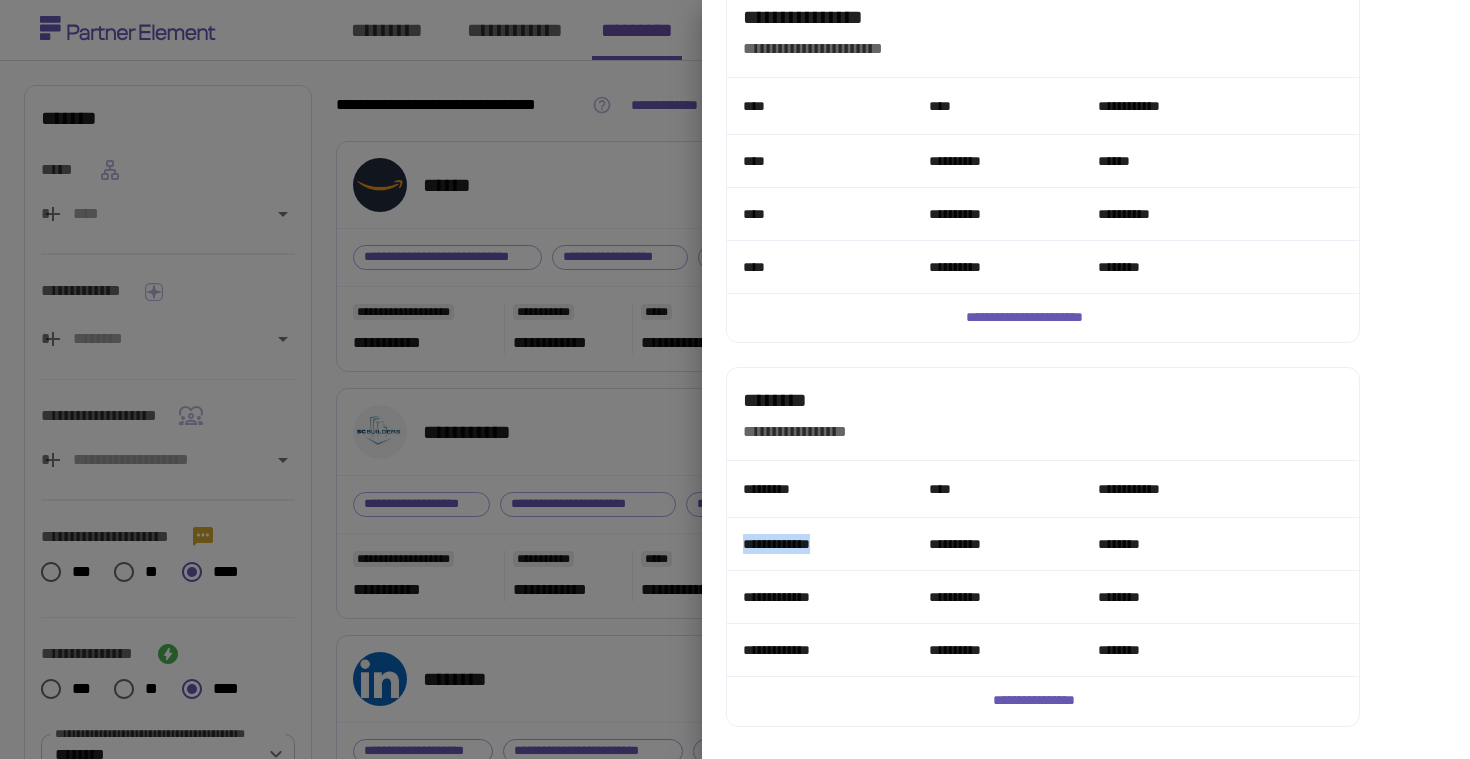 drag, startPoint x: 850, startPoint y: 538, endPoint x: 733, endPoint y: 548, distance: 117.426575 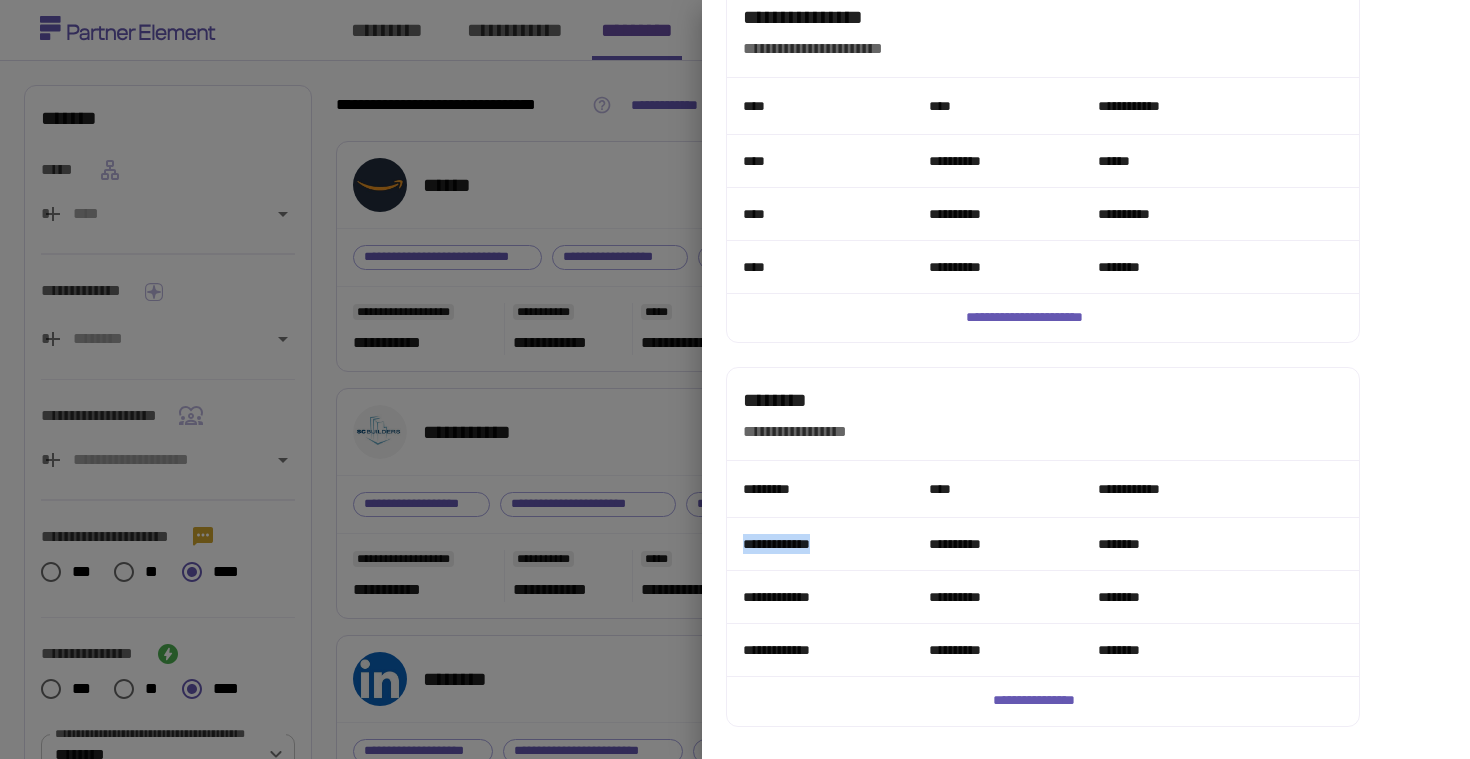 click on "**********" at bounding box center (820, 544) 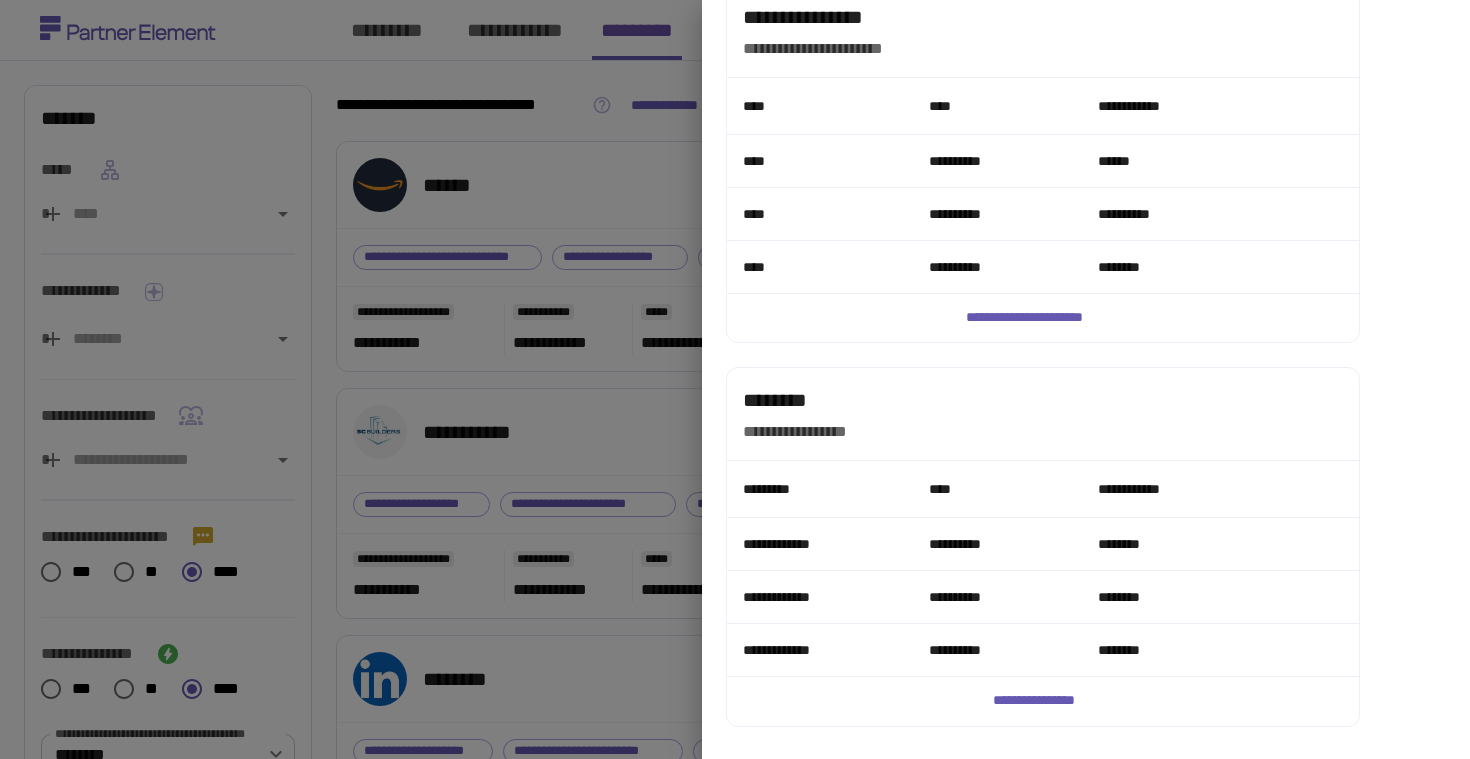 click at bounding box center [735, 379] 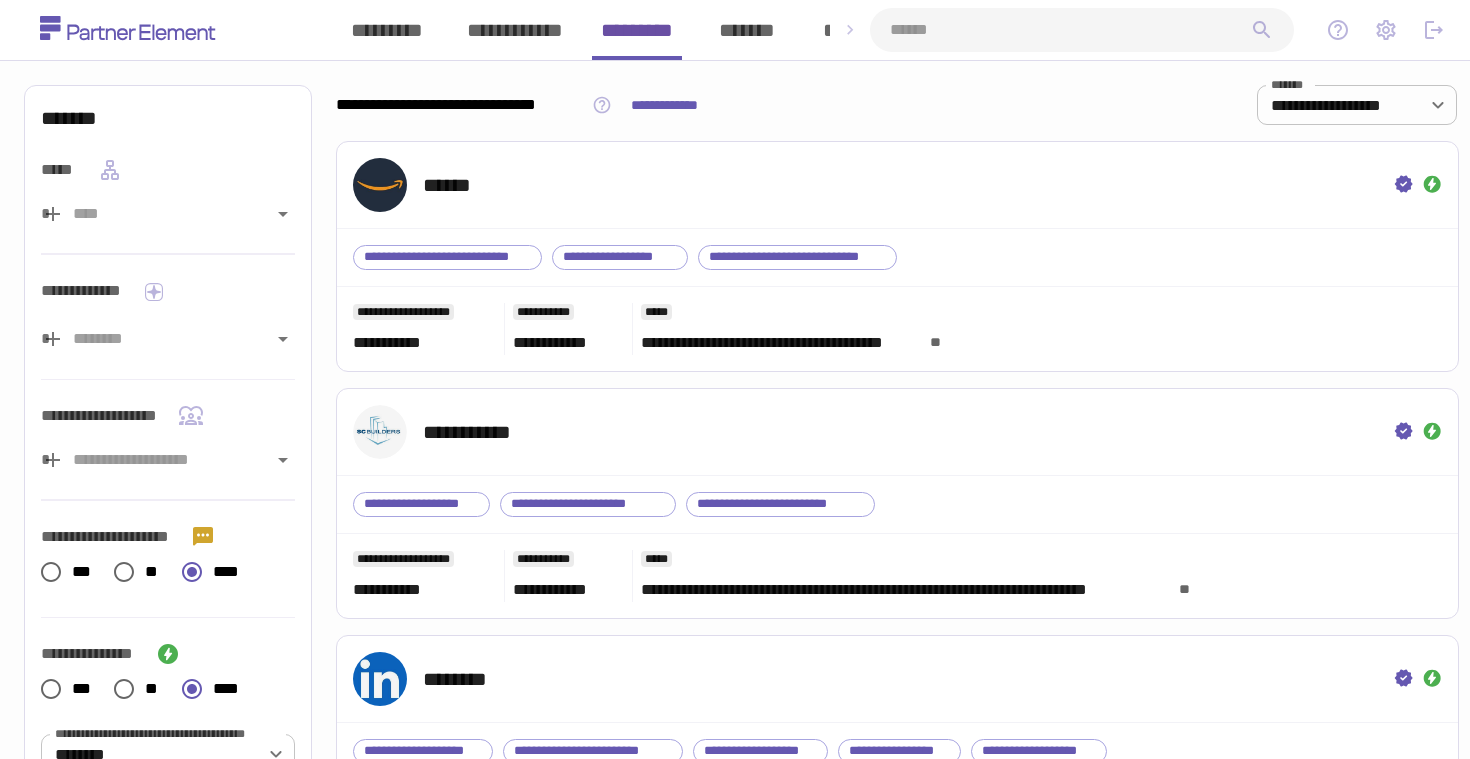 click at bounding box center (1070, 30) 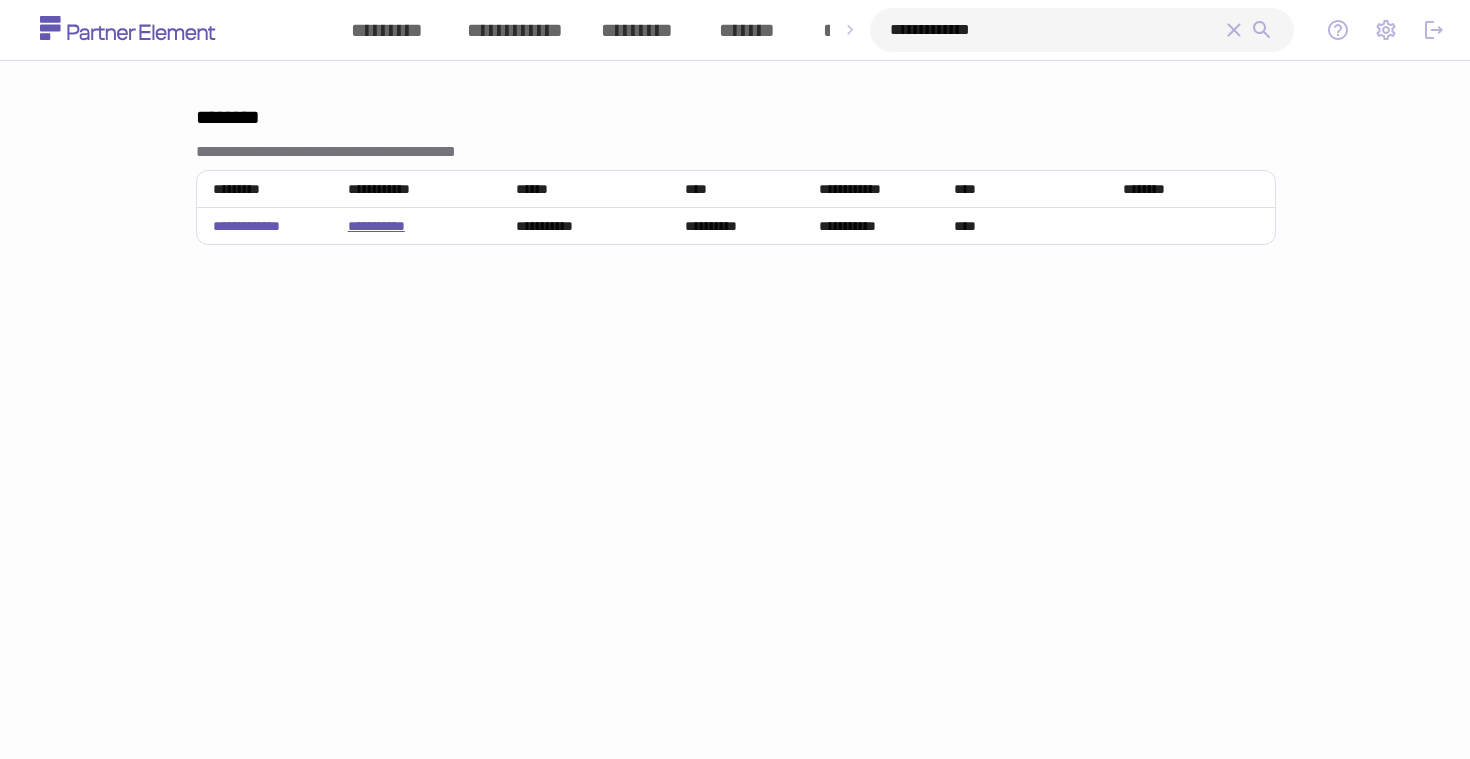 type on "**********" 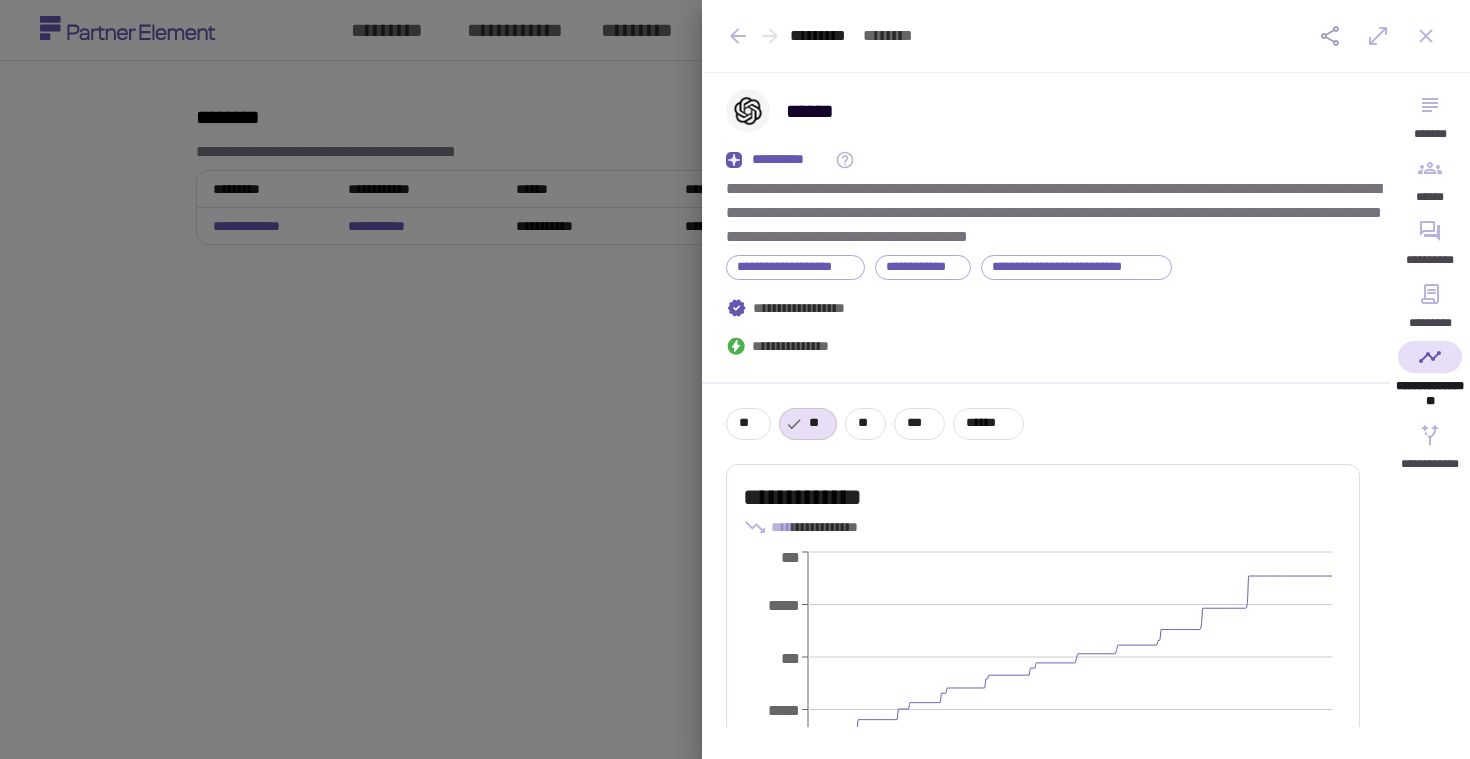 click at bounding box center [735, 379] 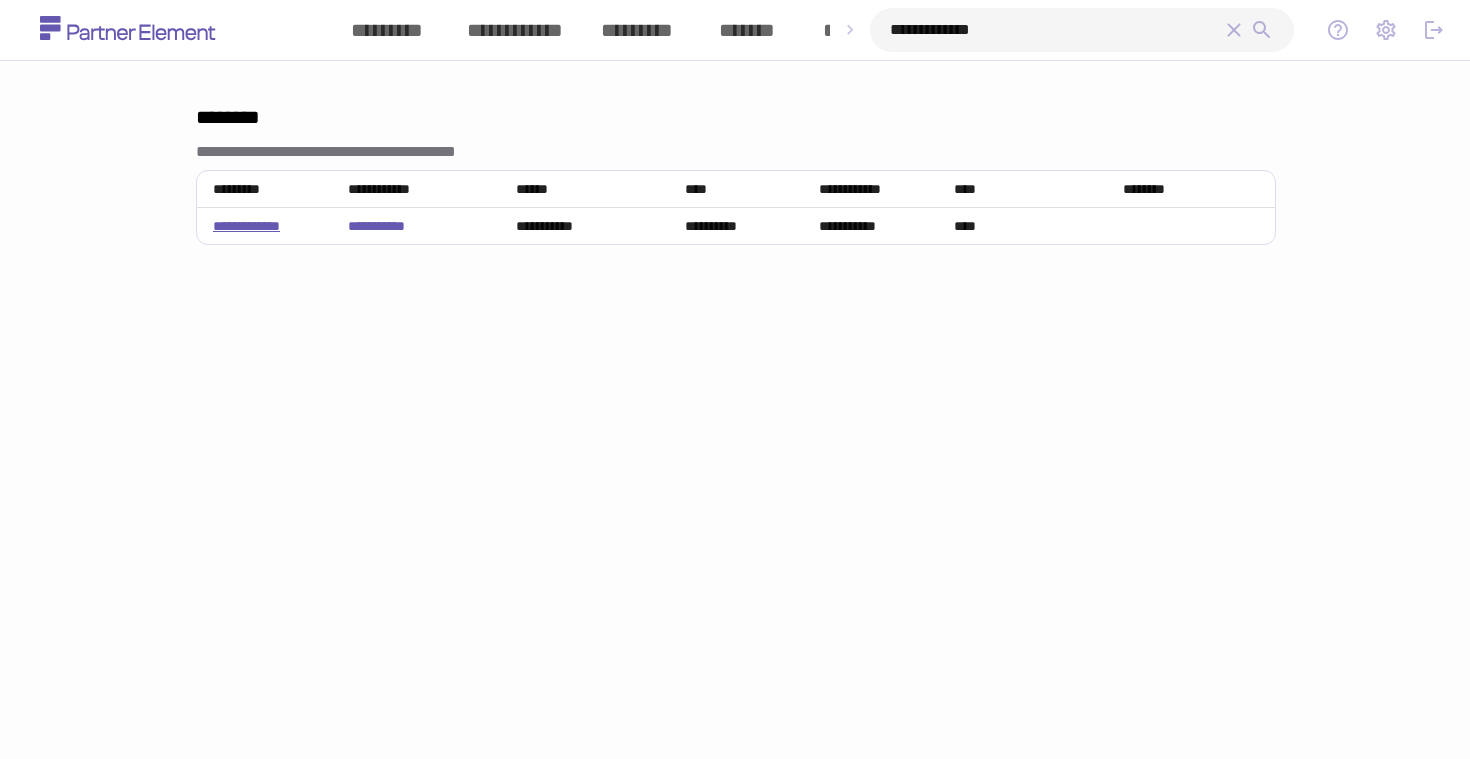 click on "**********" at bounding box center (246, 226) 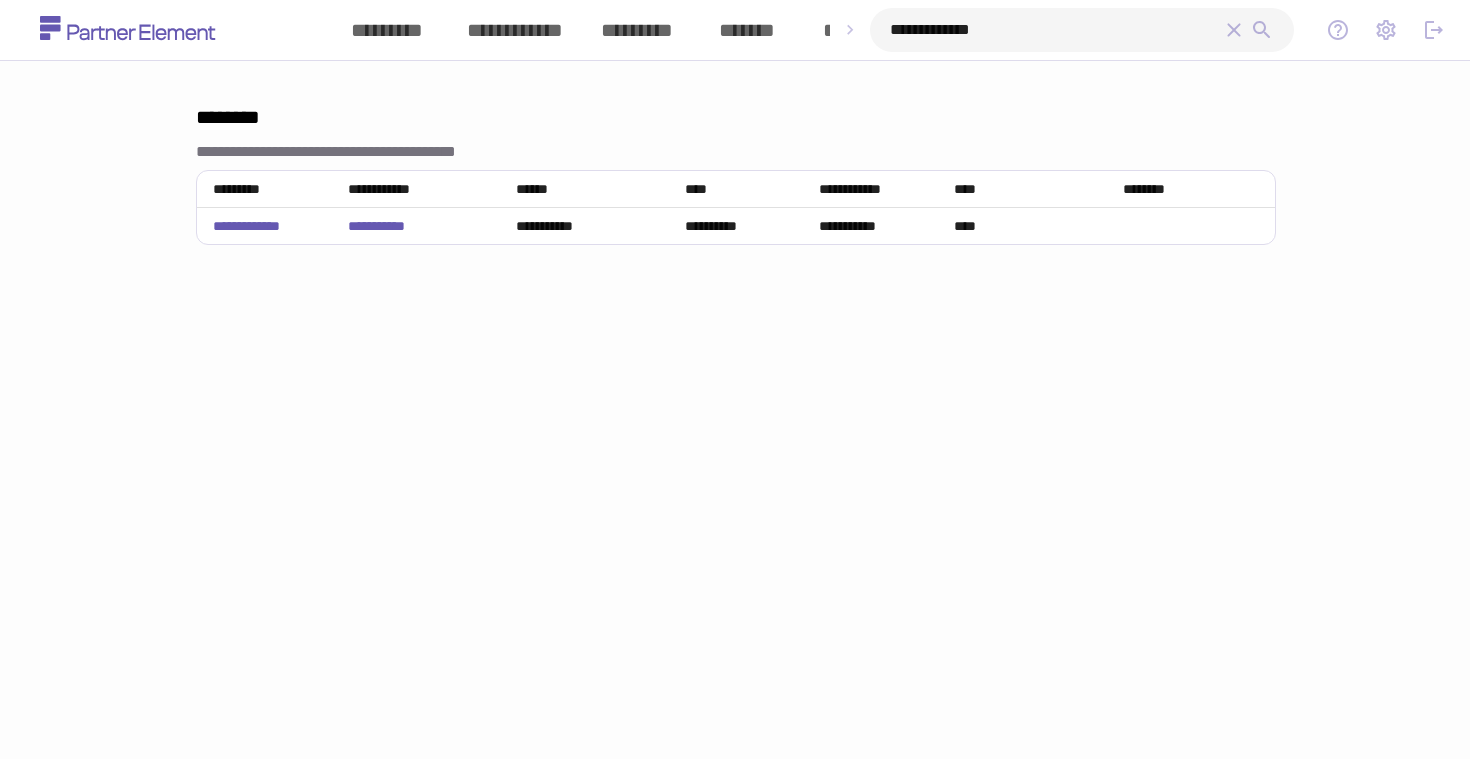 click on "*********" at bounding box center (637, 30) 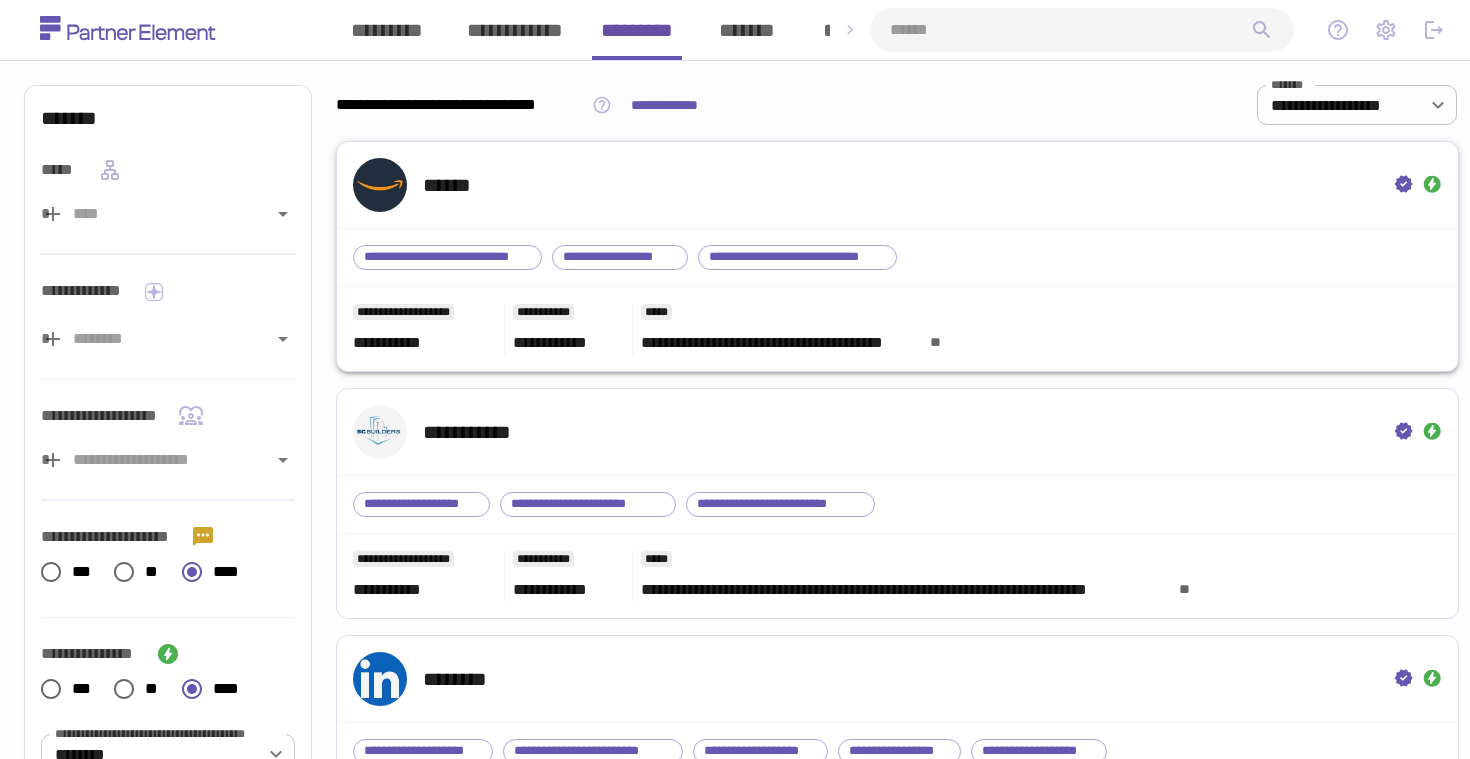 click on "**********" at bounding box center [897, 329] 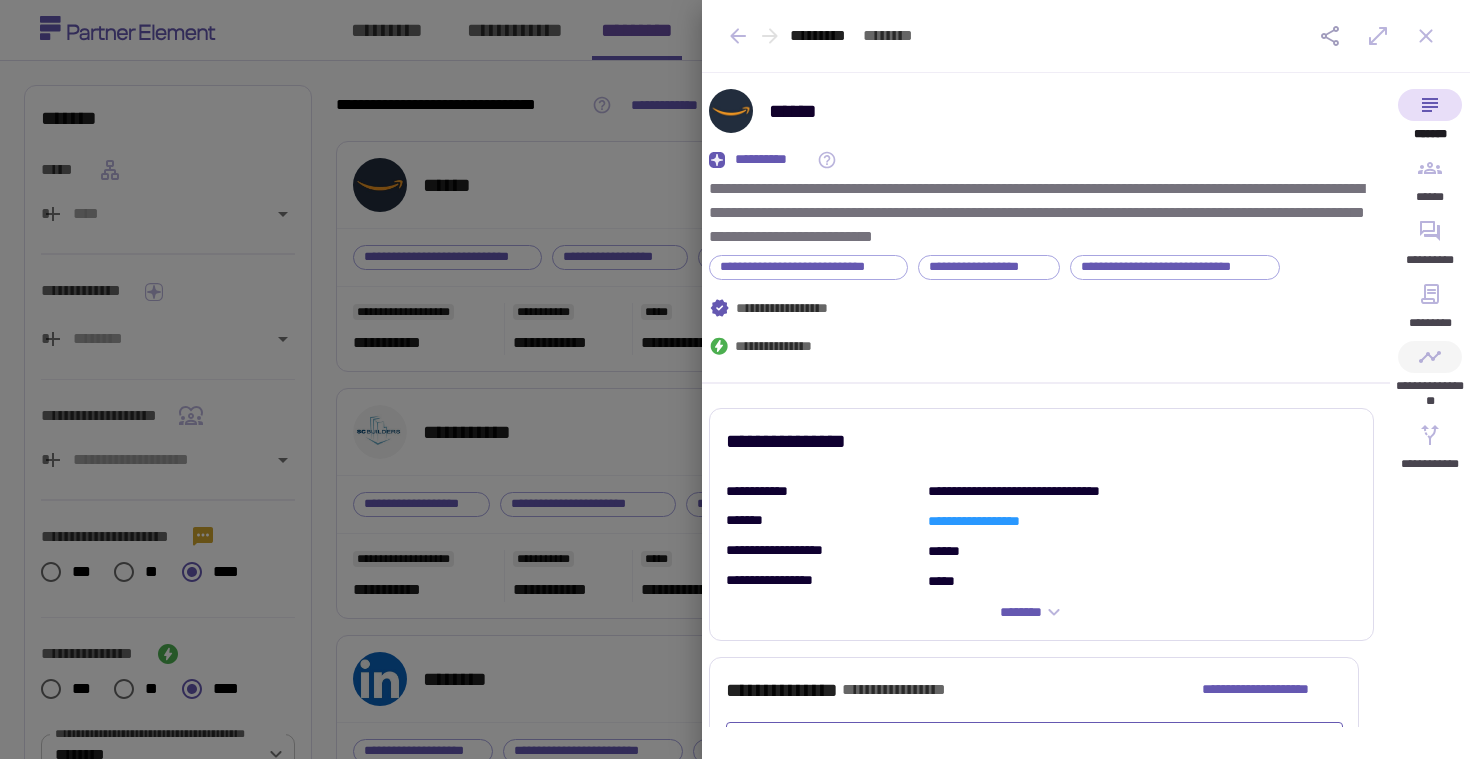 click on "**********" at bounding box center [1430, 380] 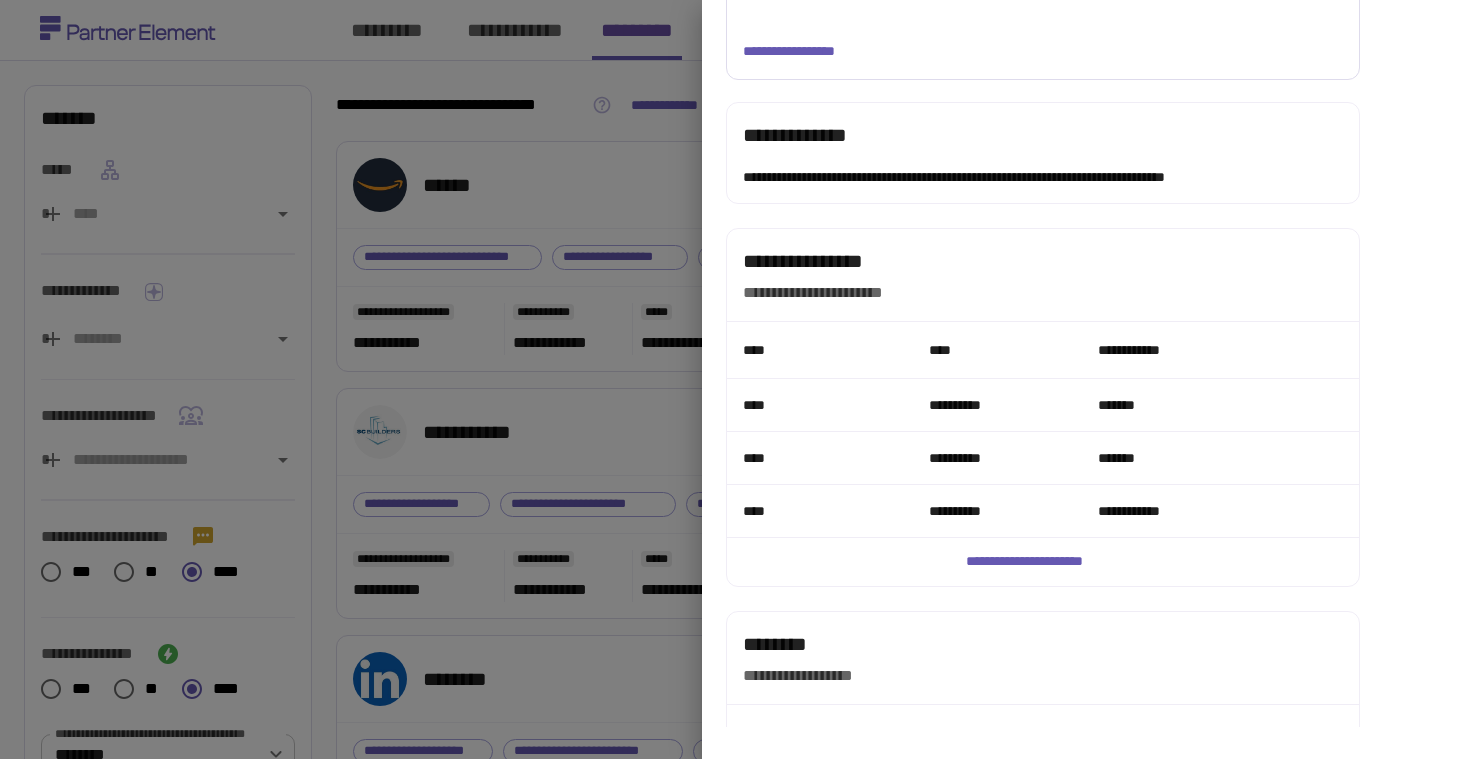 scroll, scrollTop: 2411, scrollLeft: 0, axis: vertical 